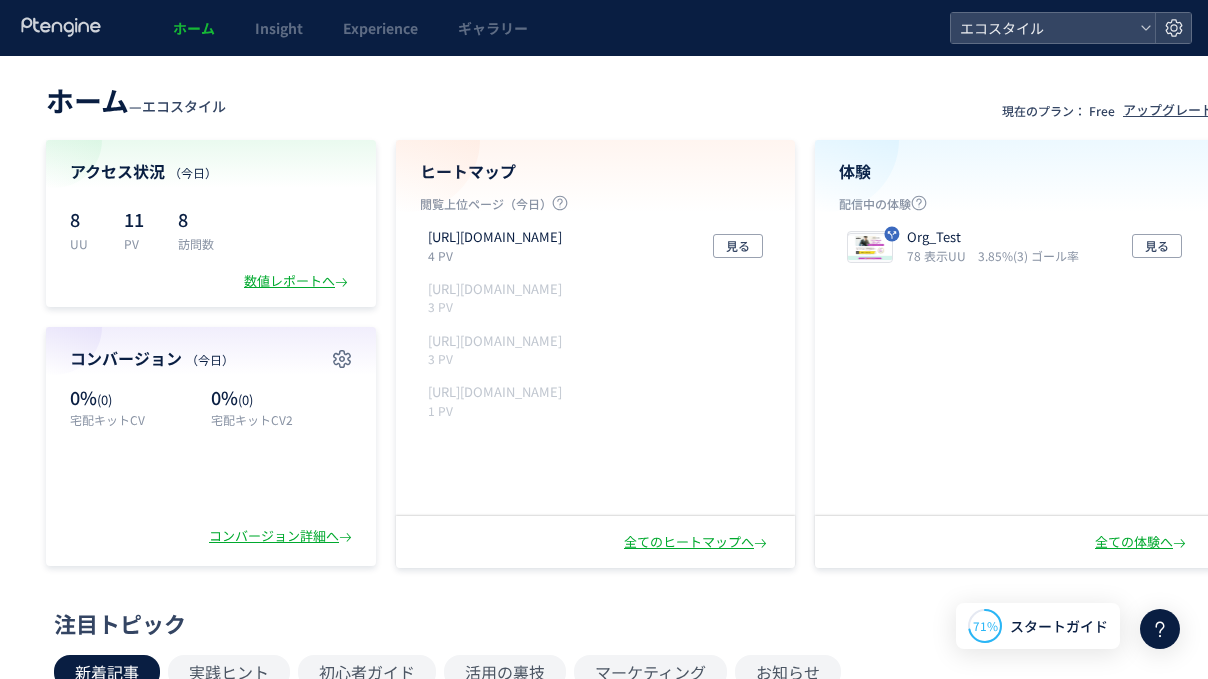 scroll, scrollTop: 0, scrollLeft: 0, axis: both 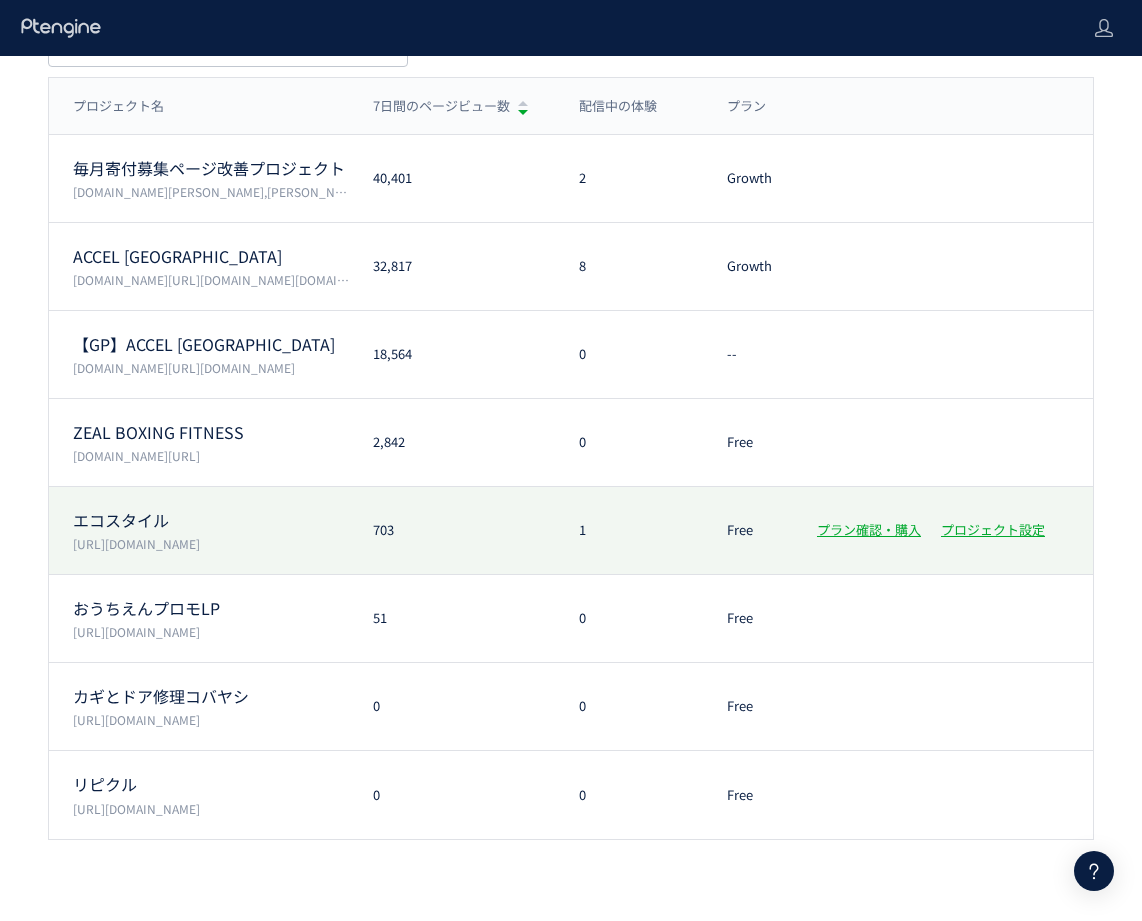click on "エコスタイル  [URL][DOMAIN_NAME] 703 1 Free プラン確認・購入 プロジェクト設定" 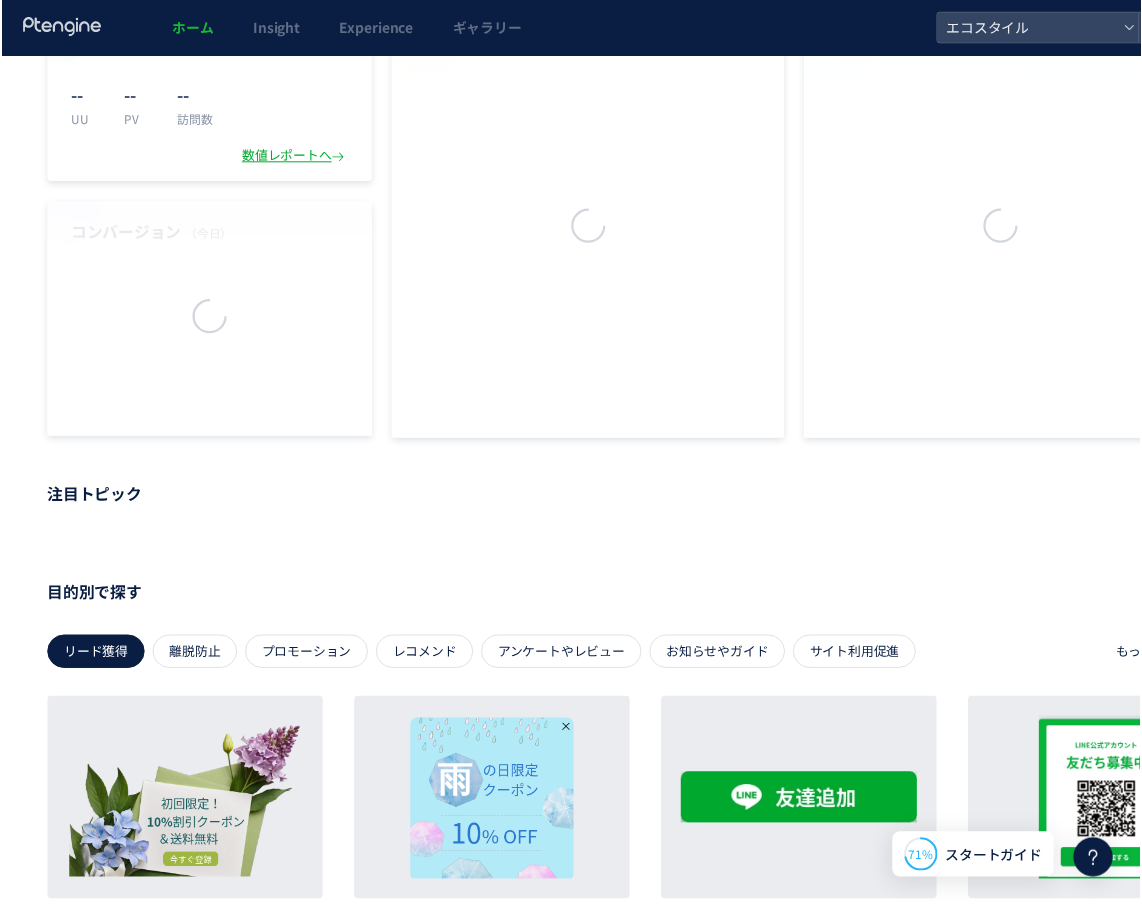 scroll, scrollTop: 0, scrollLeft: 0, axis: both 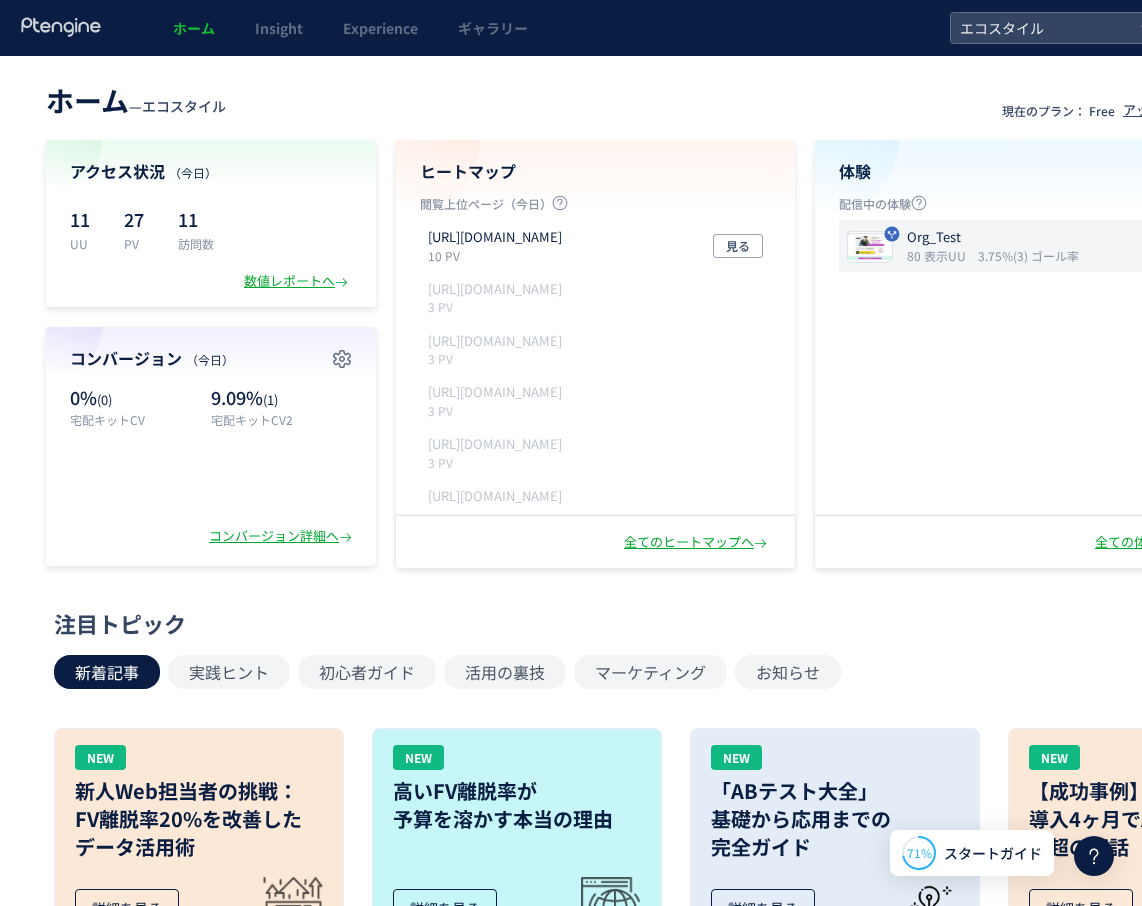 click on "Org_Test 80 表示UU 3.75%(3) ゴール率 見る" 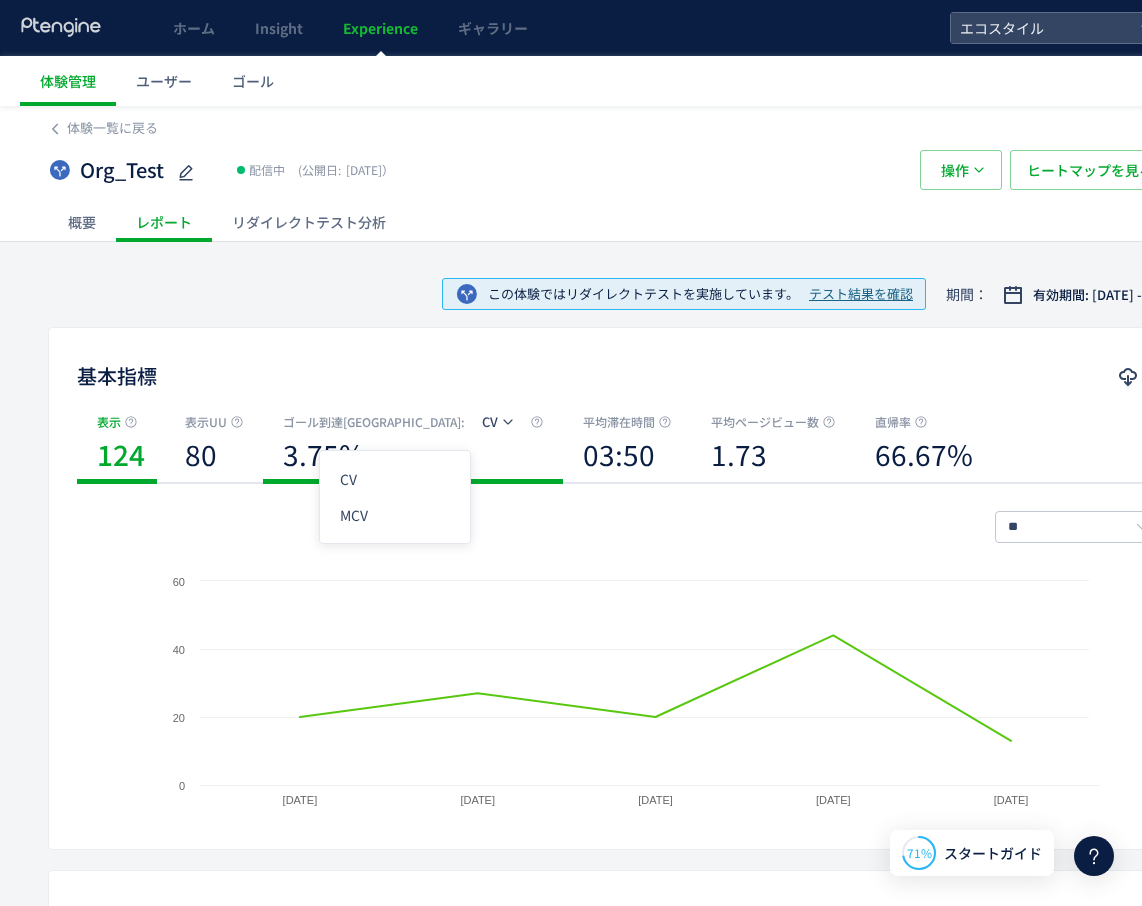 click 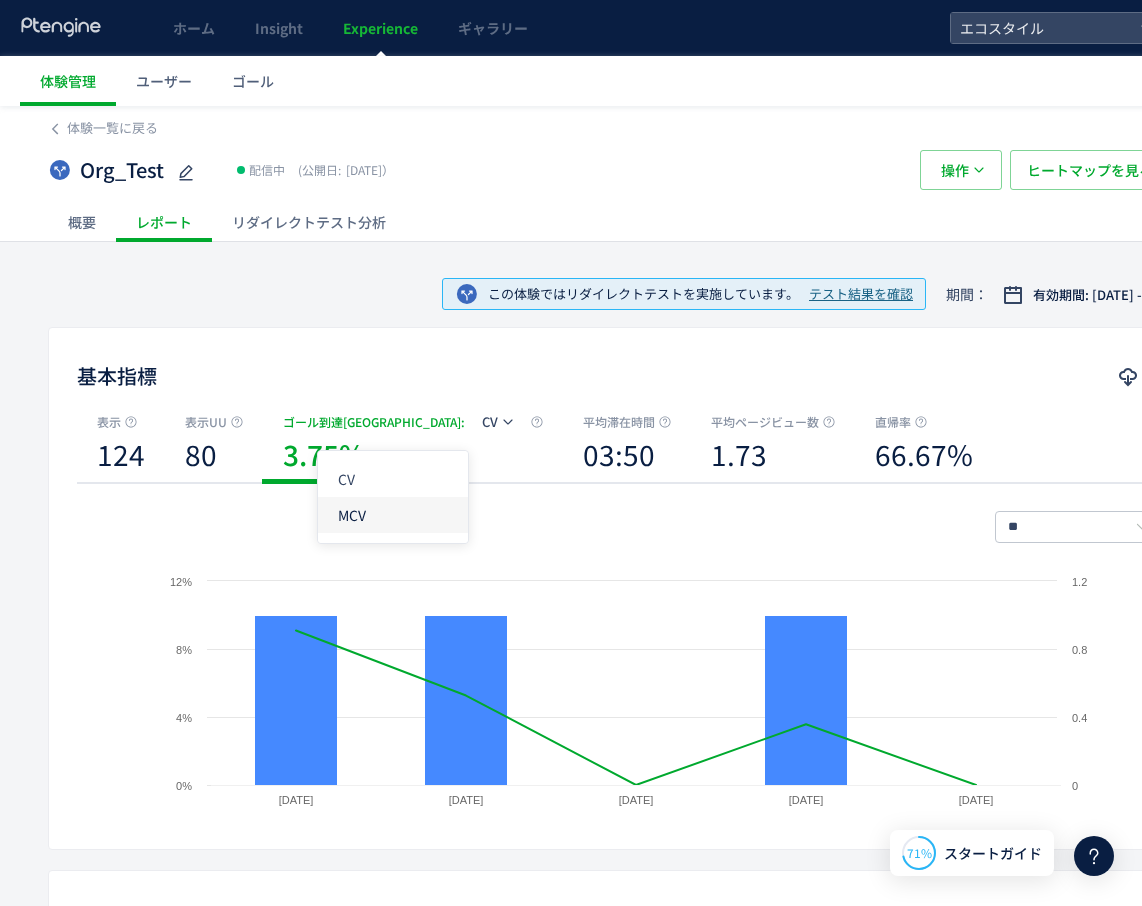 click on "MCV" 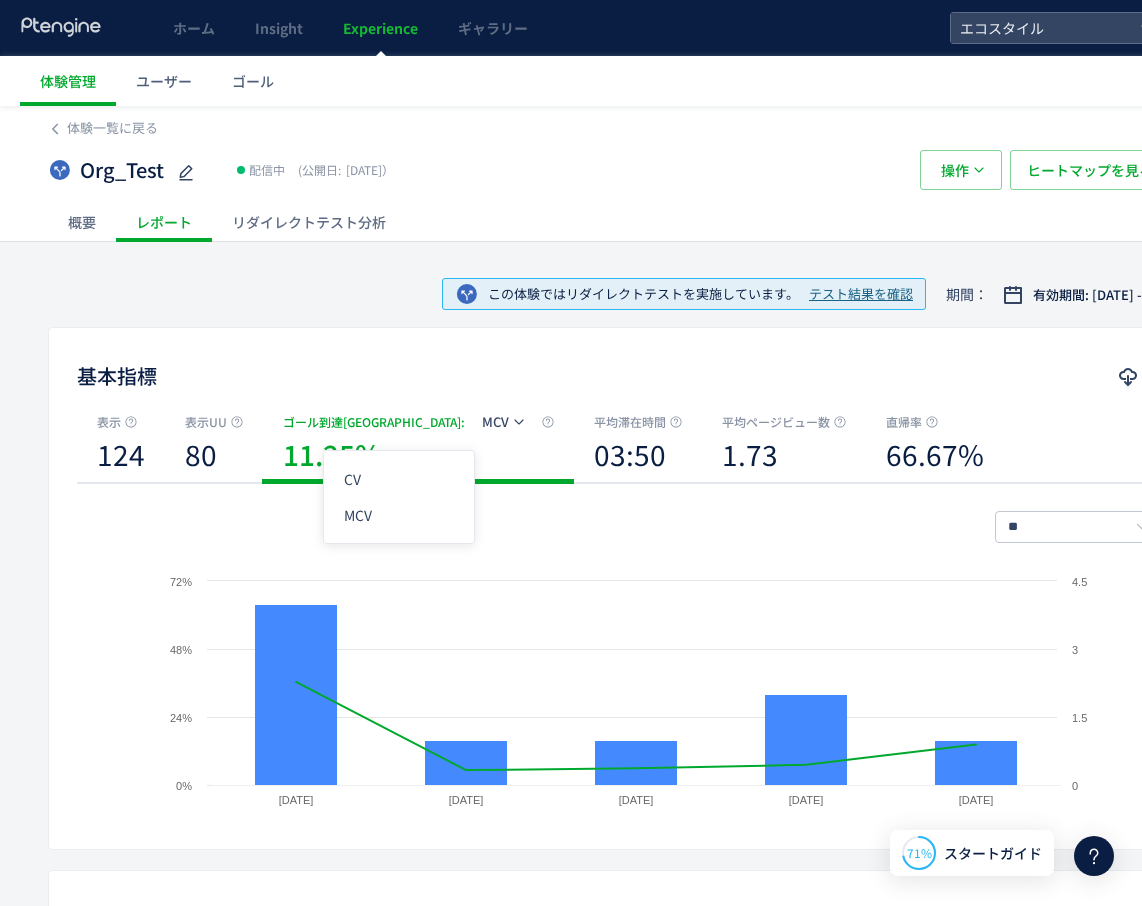 click 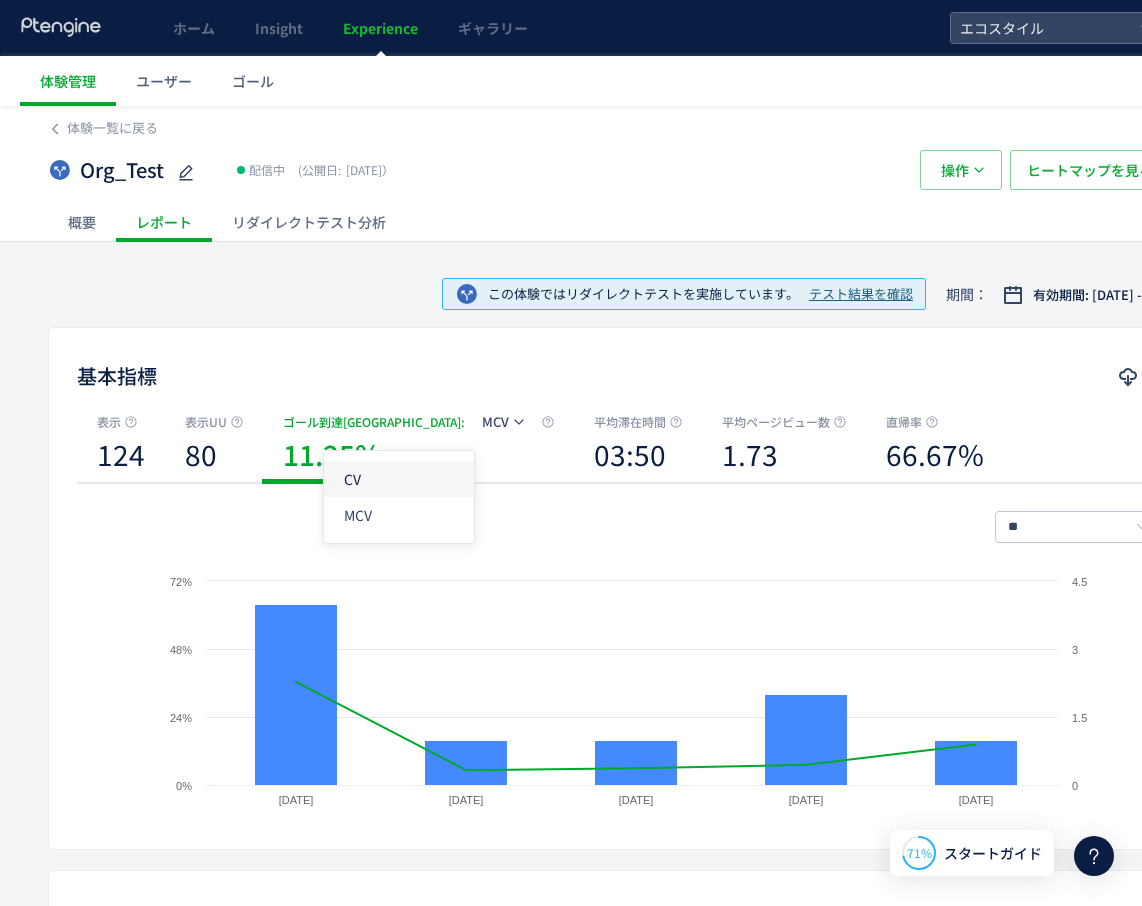 click on "CV" 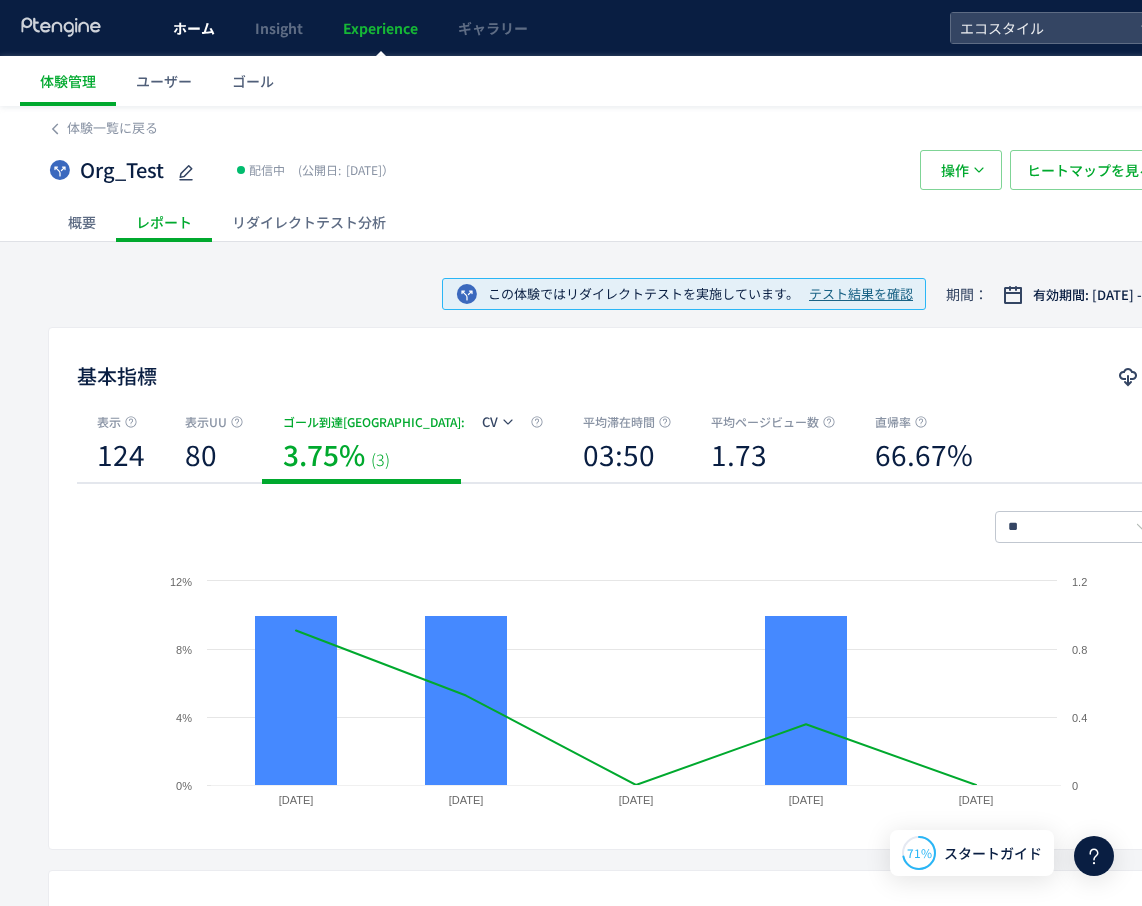 click on "ホーム" at bounding box center [194, 28] 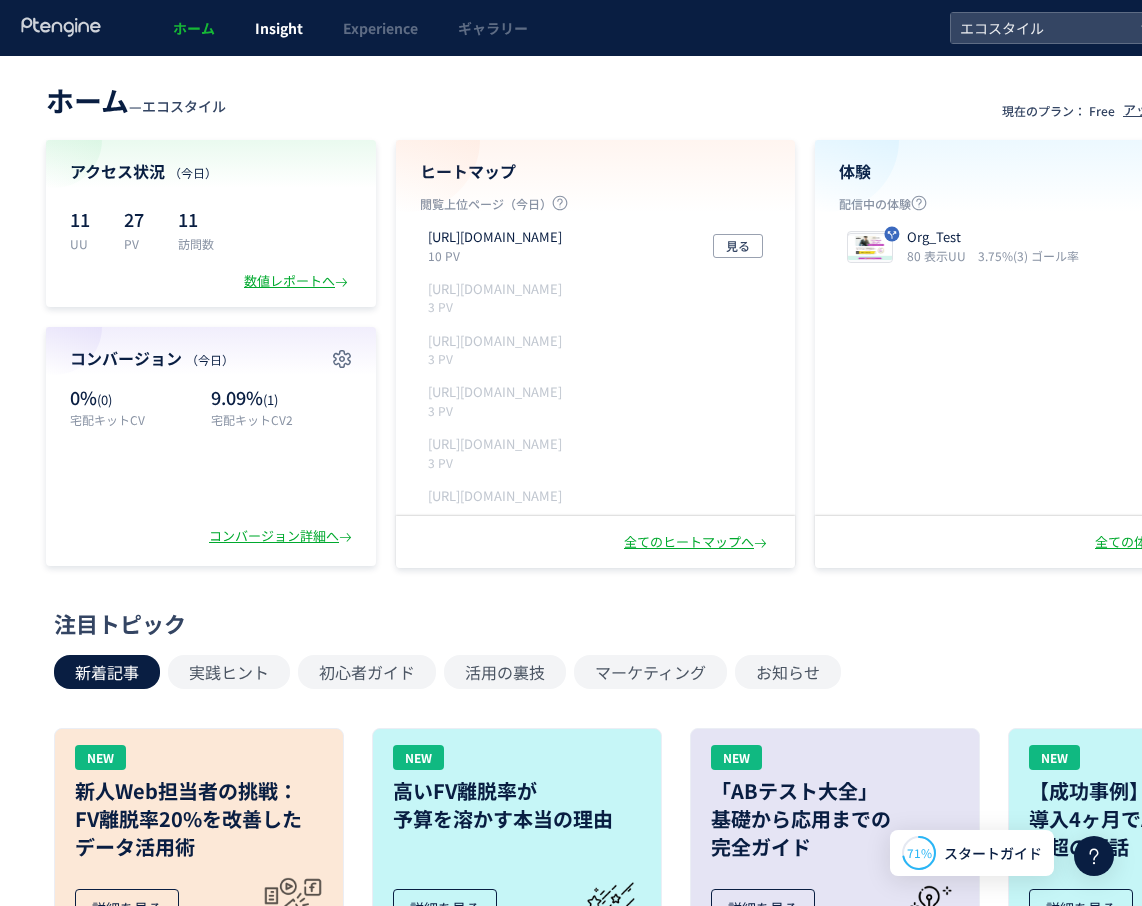 click on "Insight" at bounding box center (279, 28) 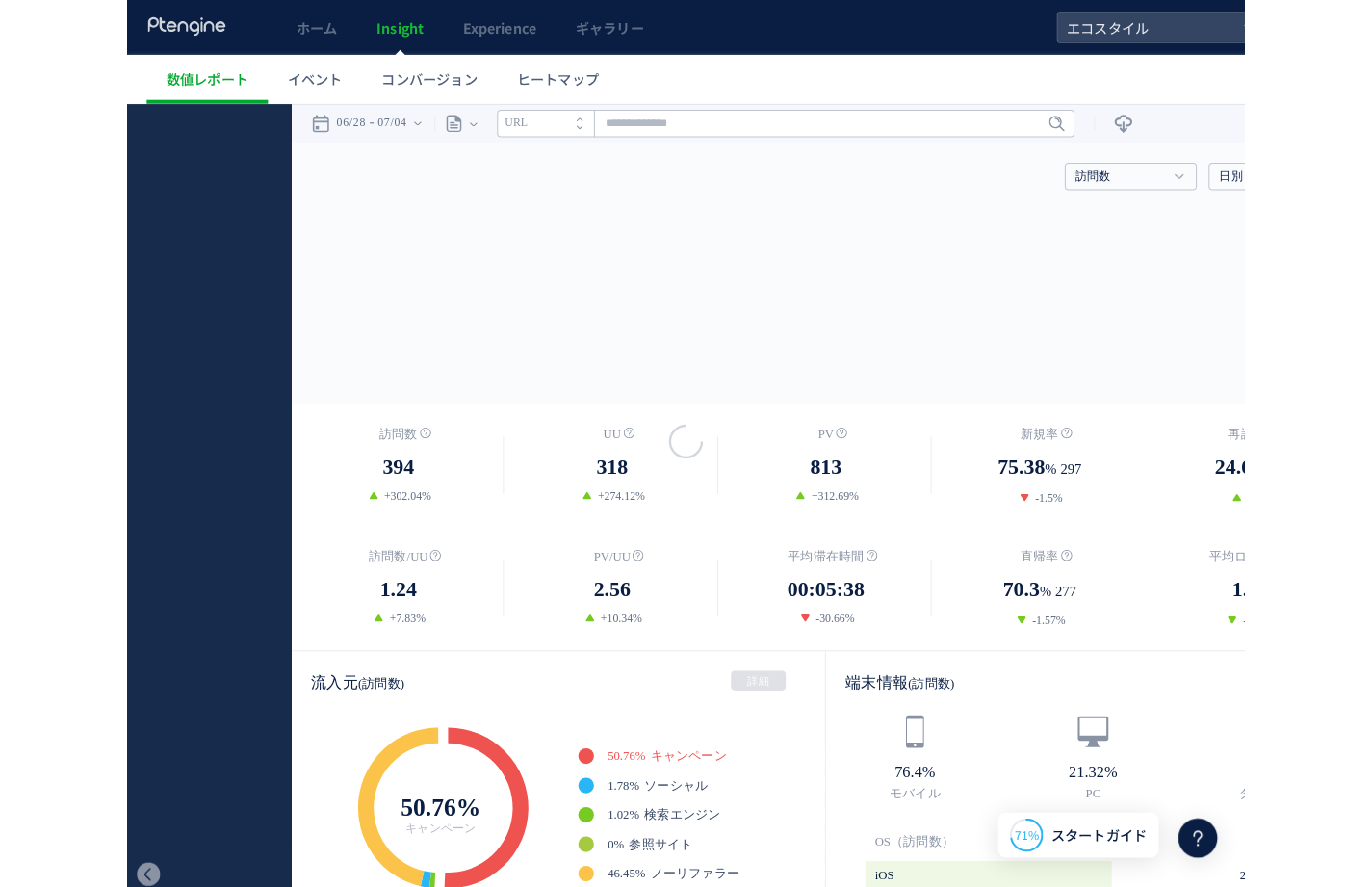 scroll, scrollTop: 0, scrollLeft: 0, axis: both 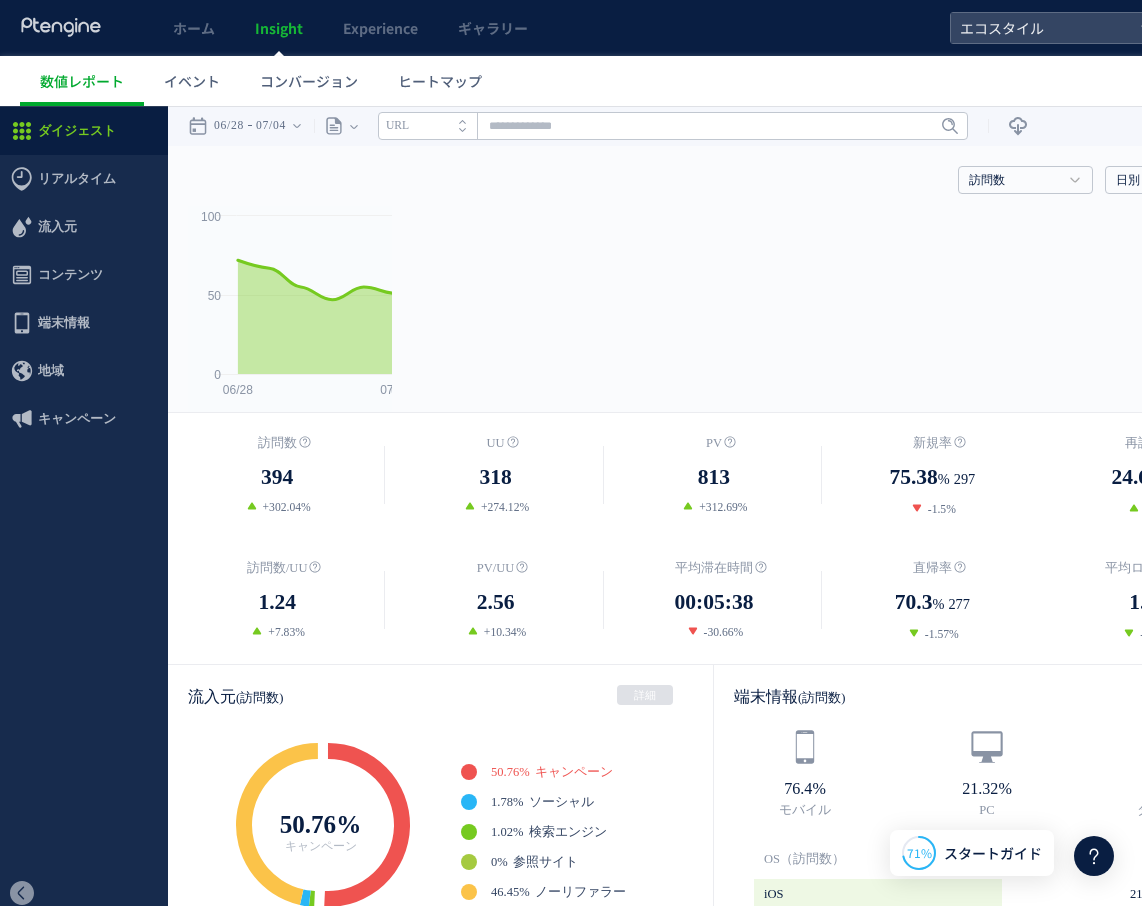 click on "ホーム" at bounding box center (194, 28) 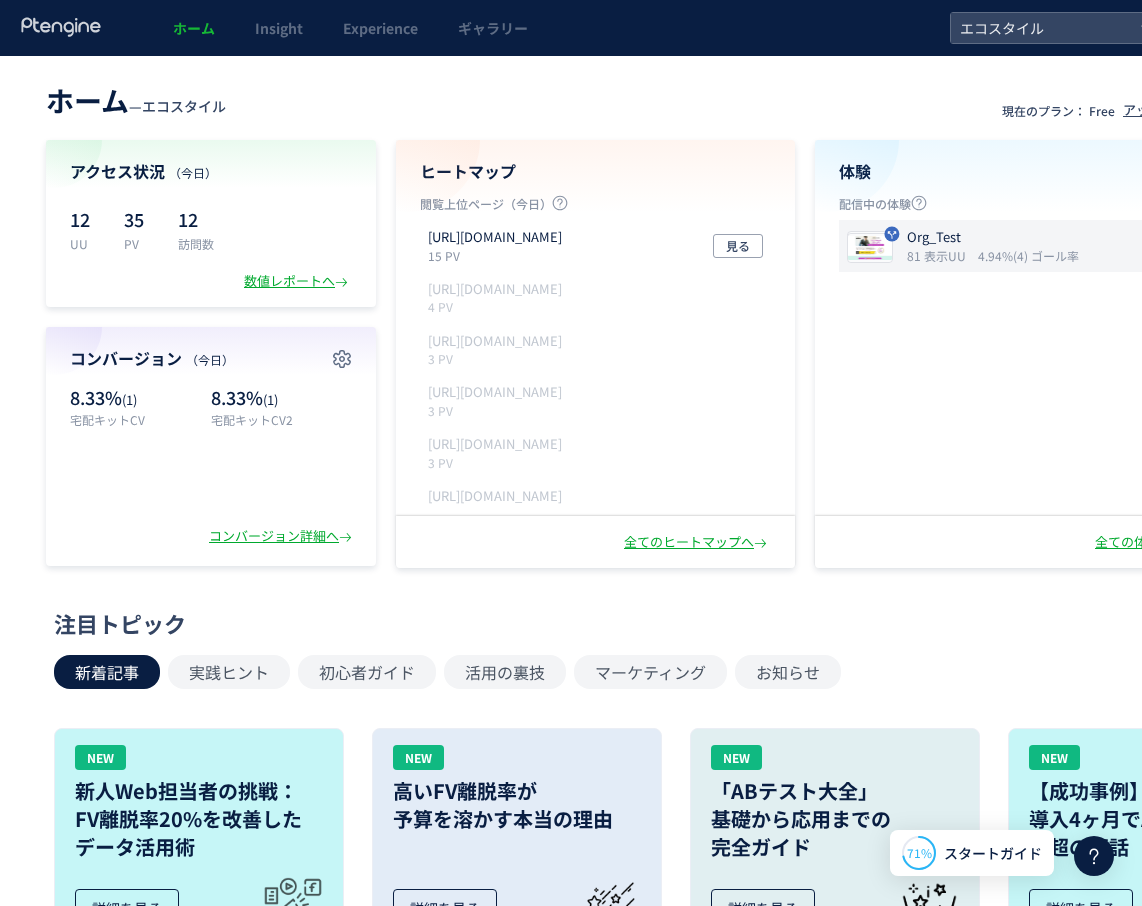 click on "81 表示UU" at bounding box center (940, 255) 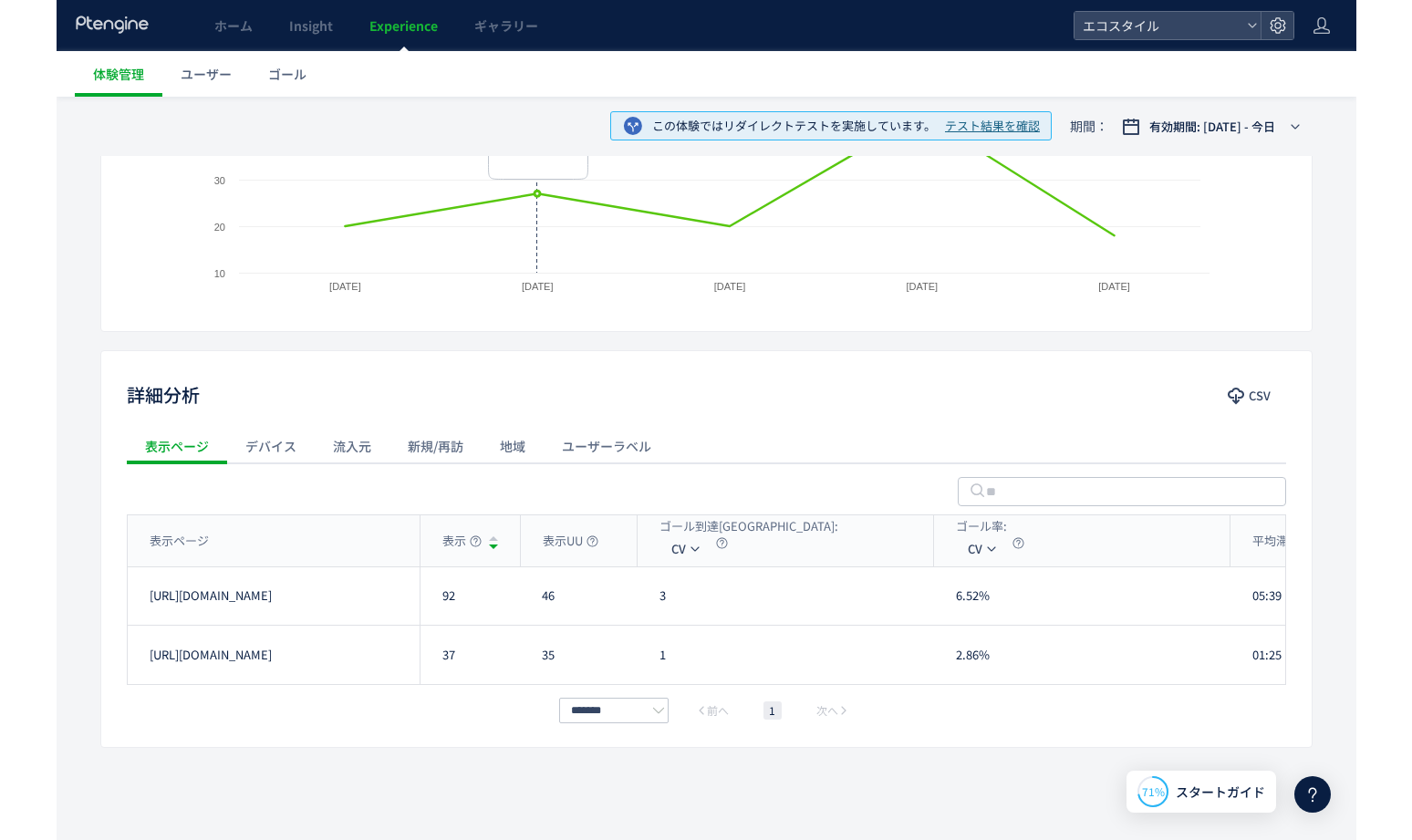 scroll, scrollTop: 0, scrollLeft: 0, axis: both 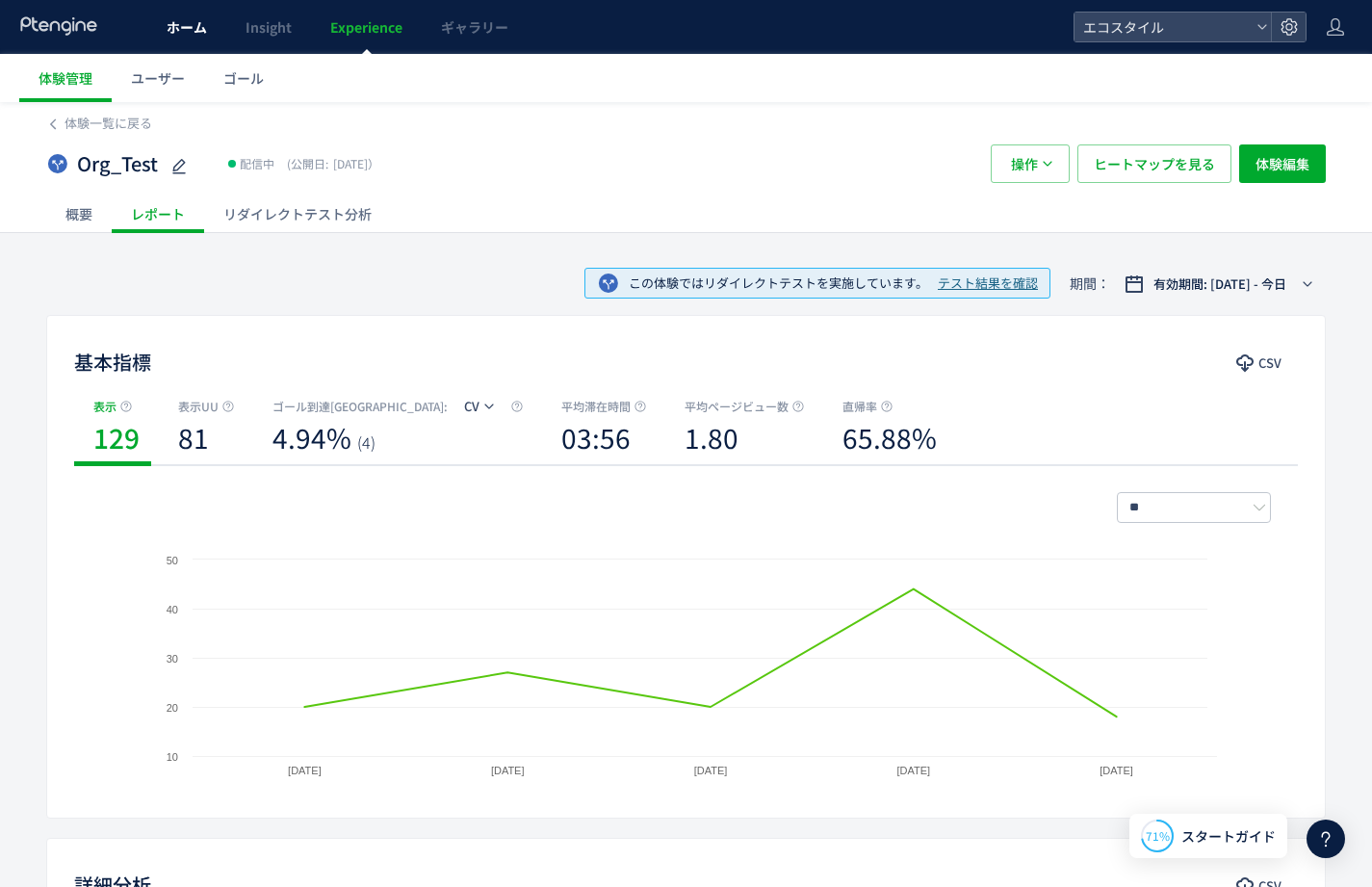 click on "ホーム" at bounding box center [187, 27] 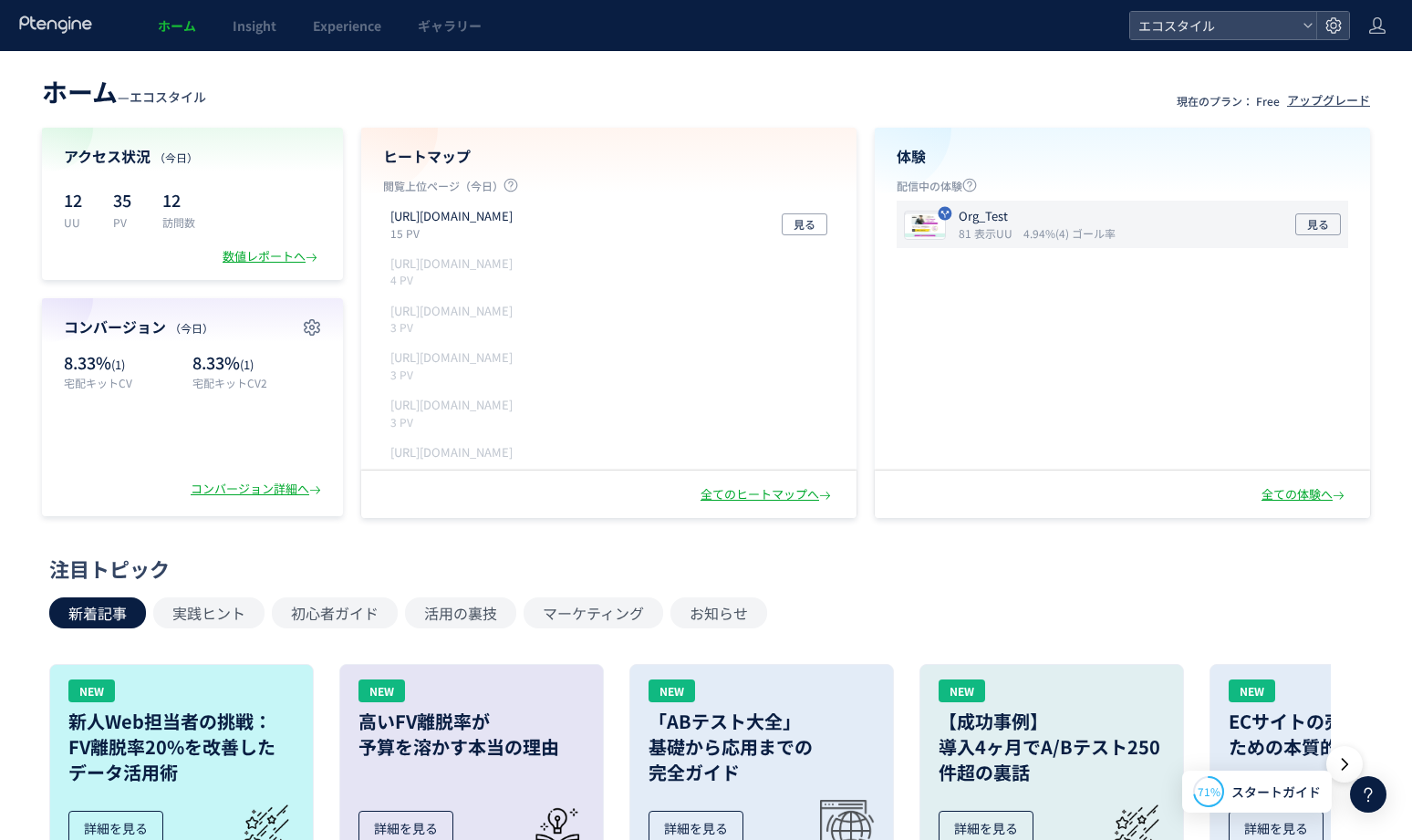 click on "Org_Test 81 表示UU 4.94%(4) ゴール率 見る" 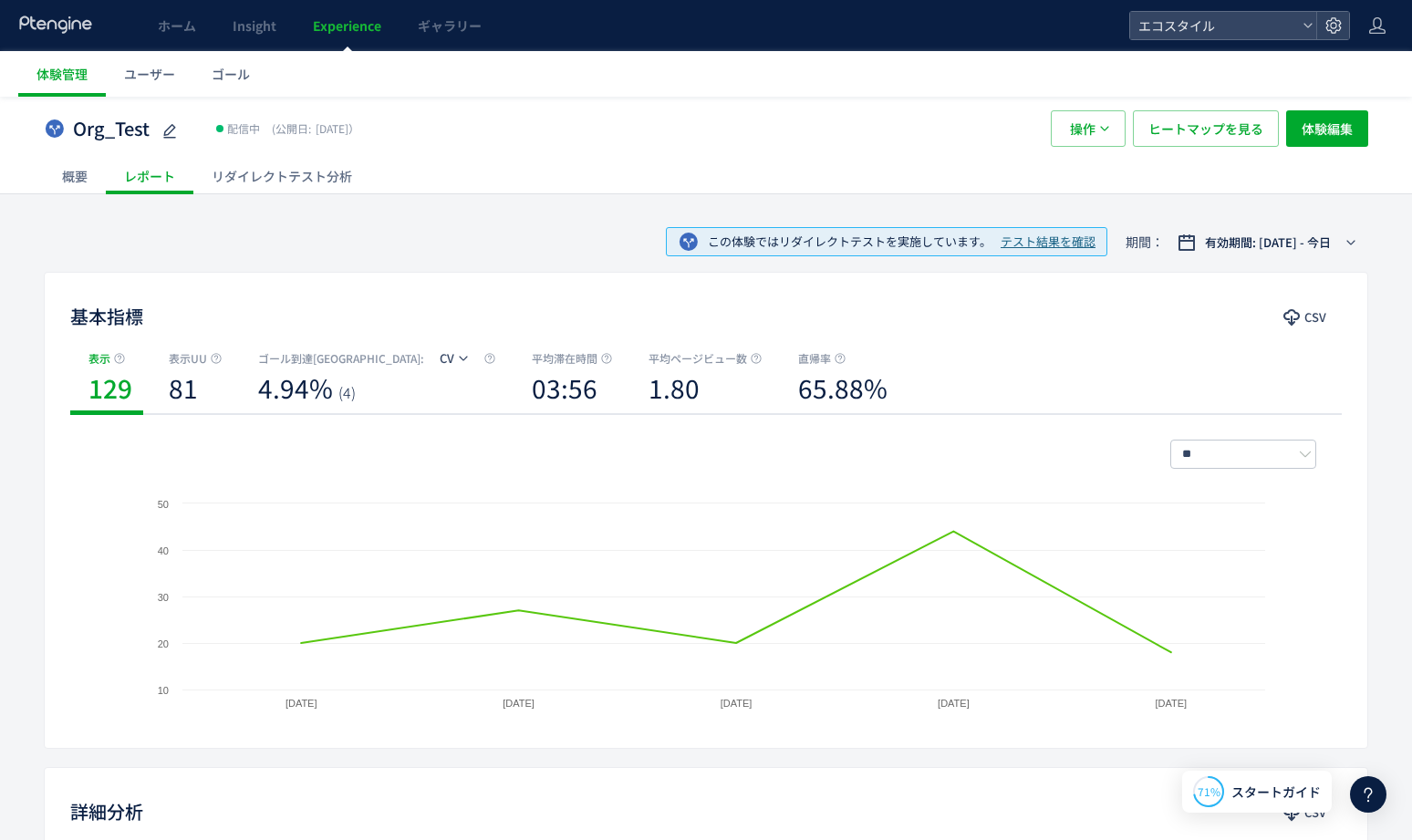 scroll, scrollTop: 0, scrollLeft: 0, axis: both 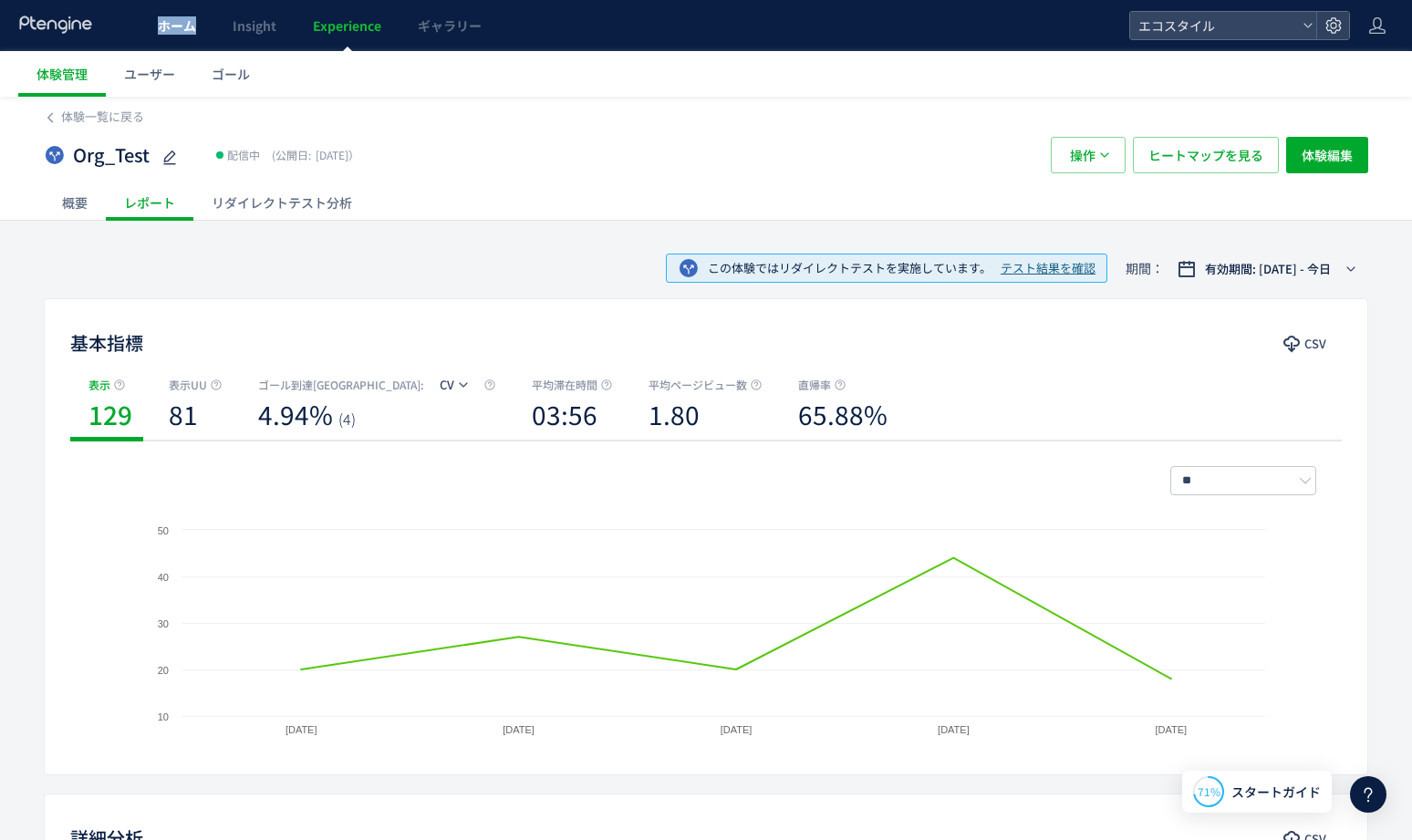 click on "ホーム" at bounding box center (177, 26) 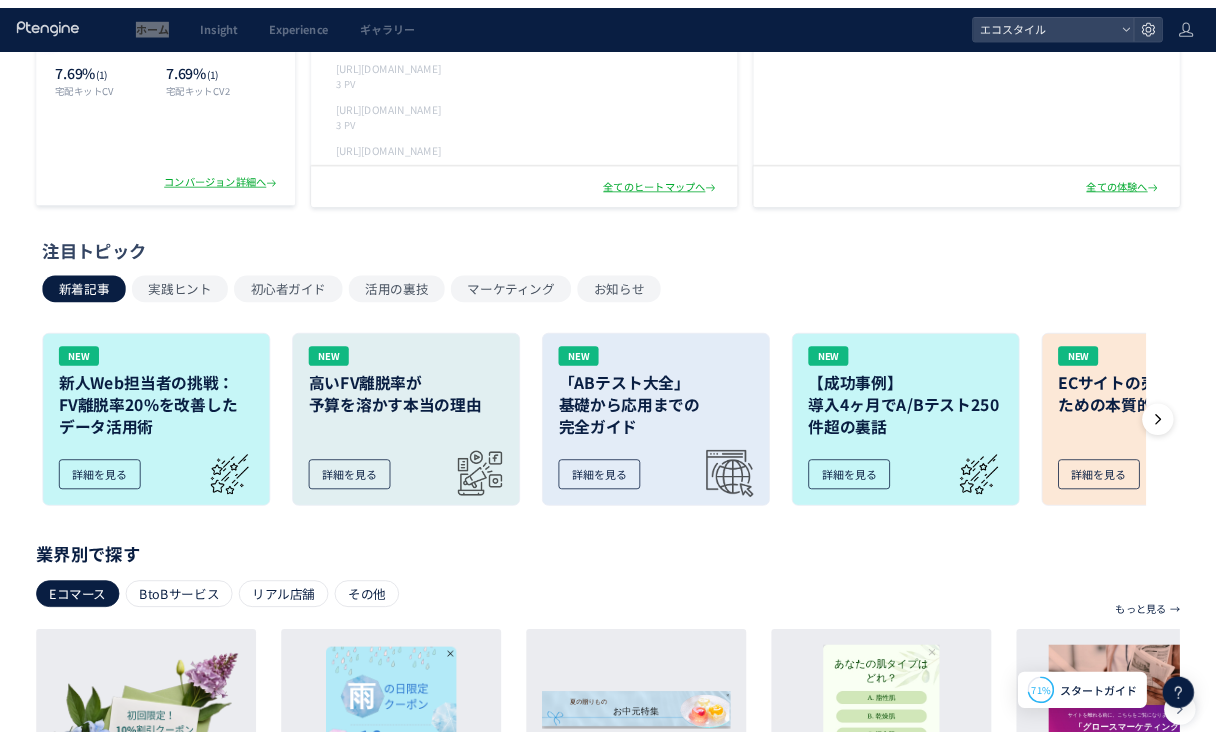 scroll, scrollTop: 686, scrollLeft: 0, axis: vertical 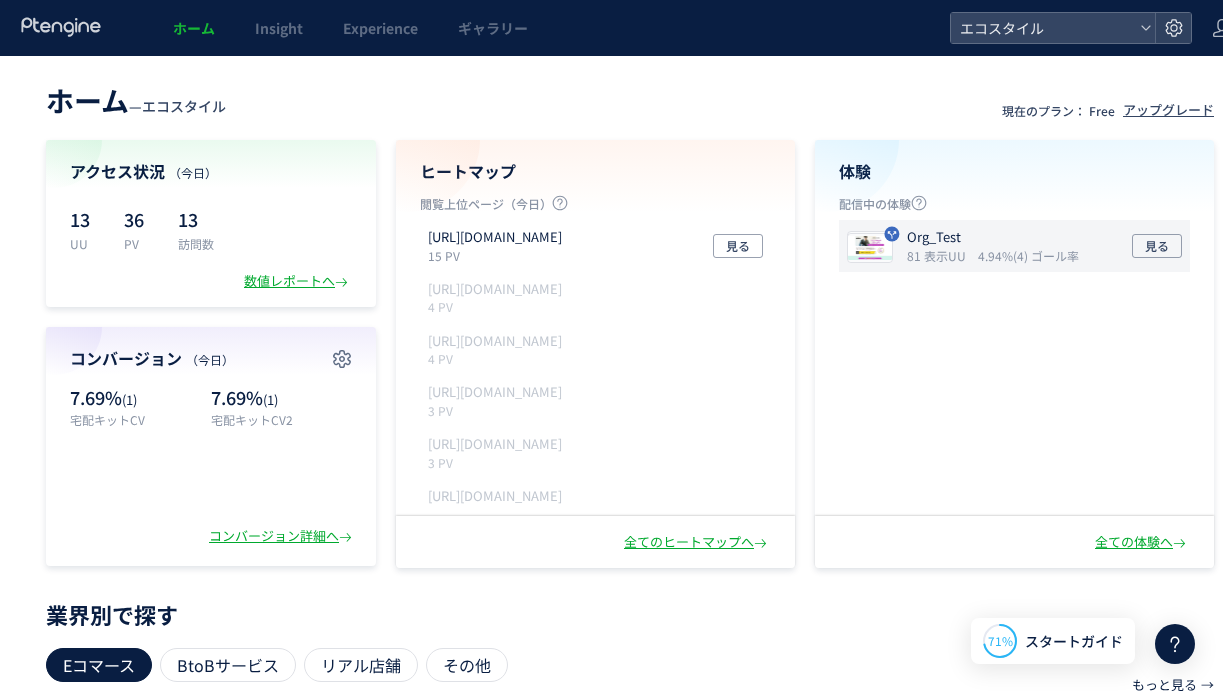 click on "4.94%(4) ゴール率" at bounding box center (1028, 255) 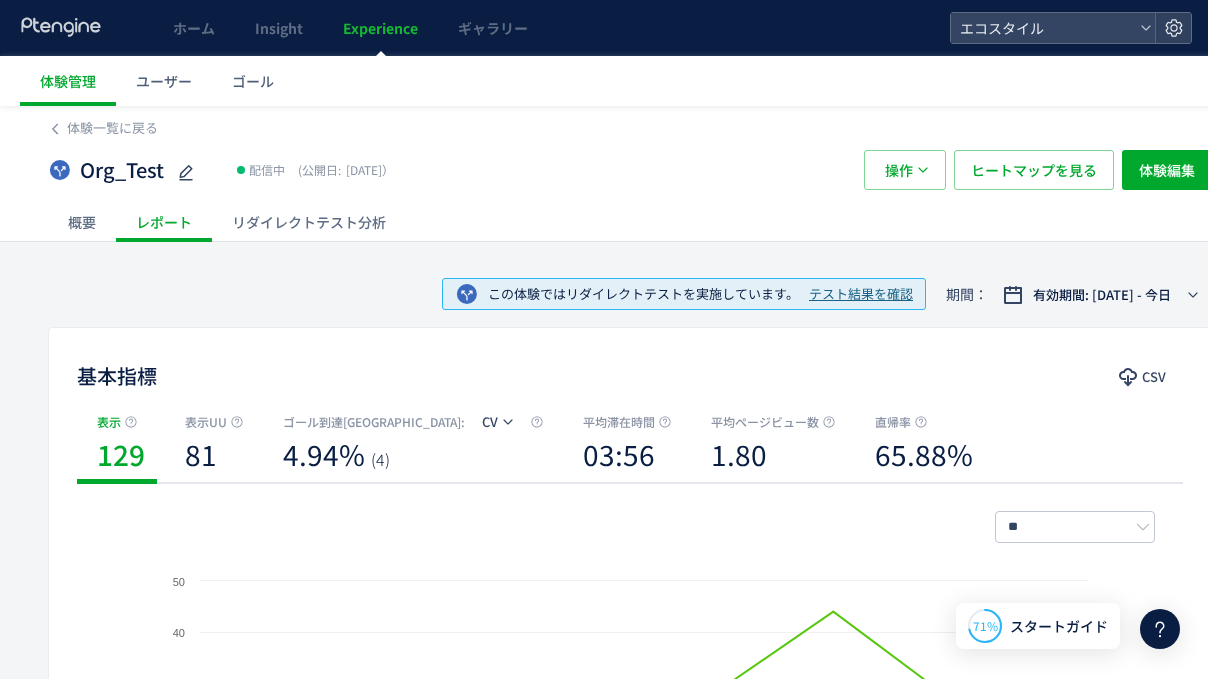 scroll, scrollTop: 4, scrollLeft: 0, axis: vertical 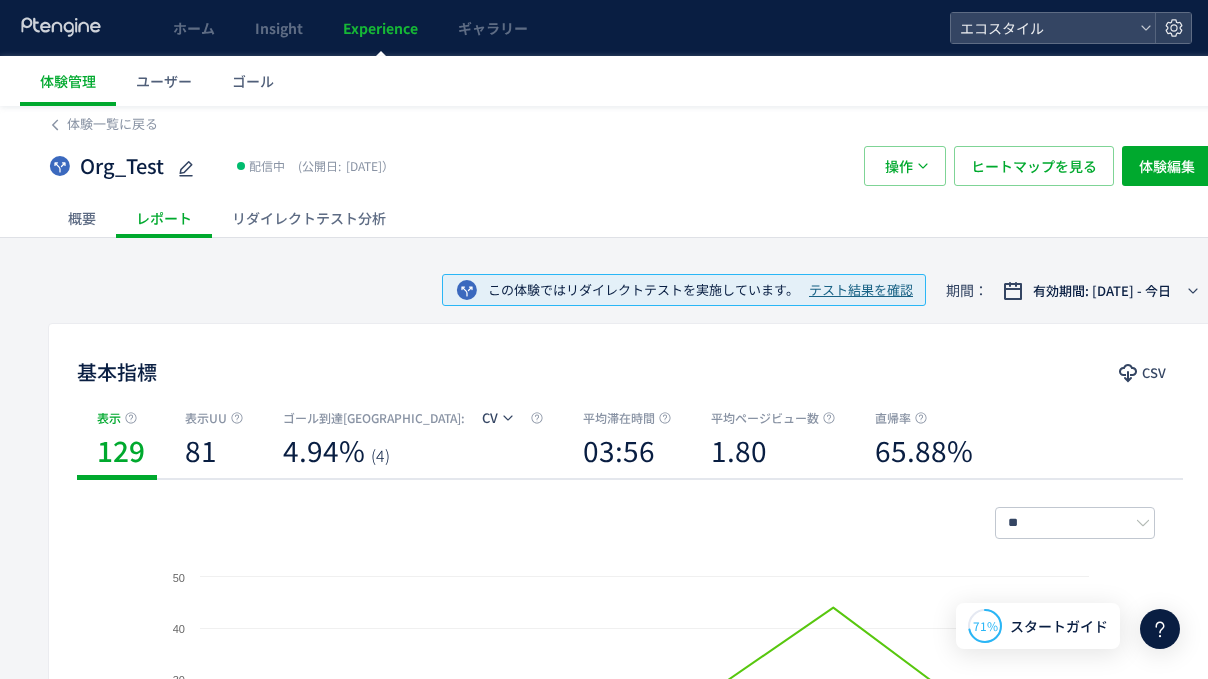 click on "基本指標 CSV 表示 129 表示UU 81 ゴール到達UU : CV 4.94% (4) 平均滞在時間 03:56 平均ページビュー数 1.80 直帰率 65.88% ** 日別 週別 月別 Created with Highcharts 9.1.2 2025/07/02 2025/07/03 2025/07/04 2025/07/05 2025/07/06 10 20 30 40 50" at bounding box center (630, 584) 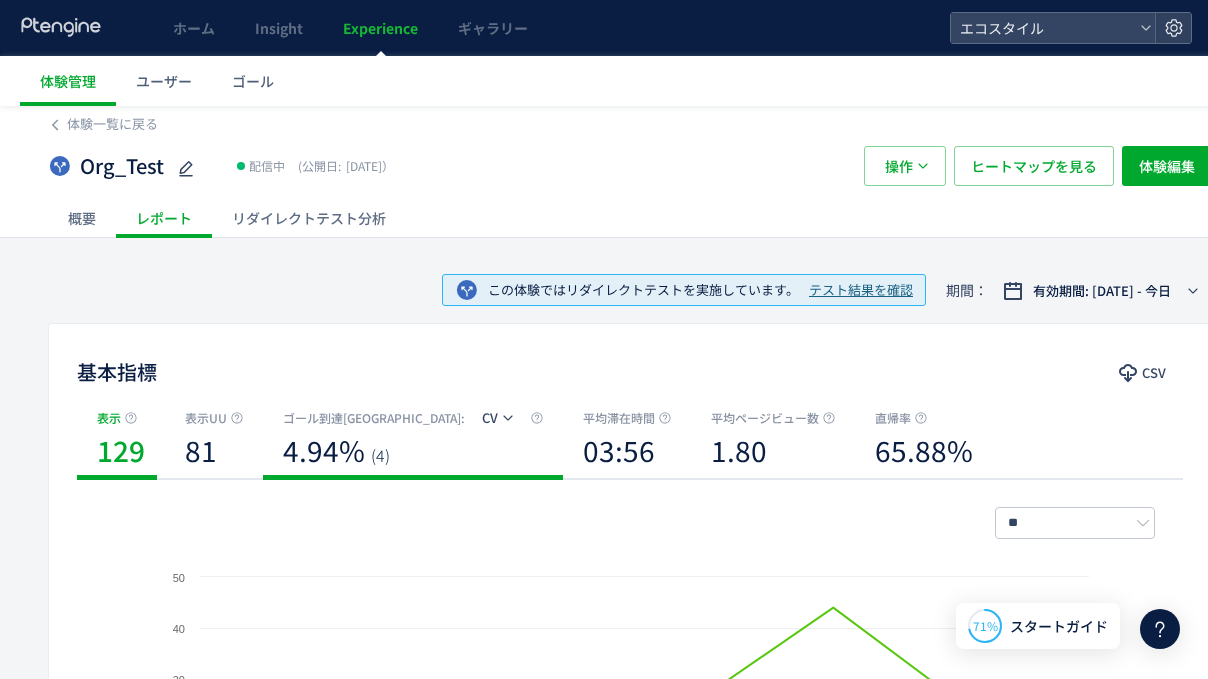 click on "CV" 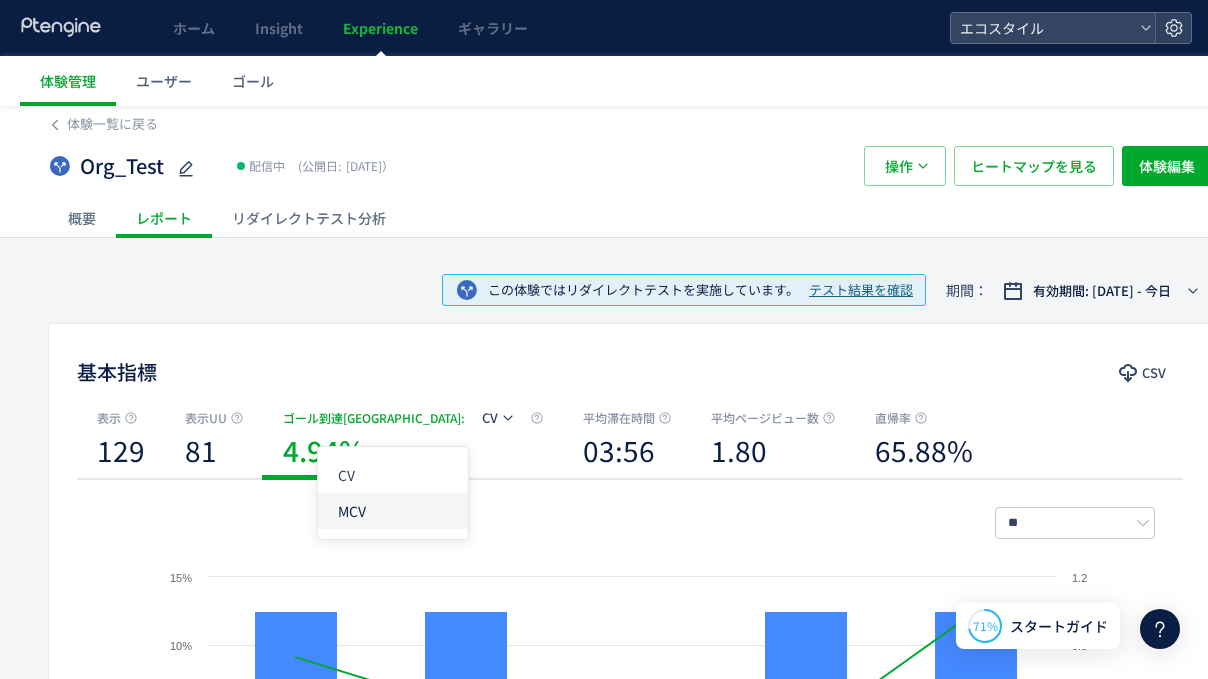 click on "MCV" 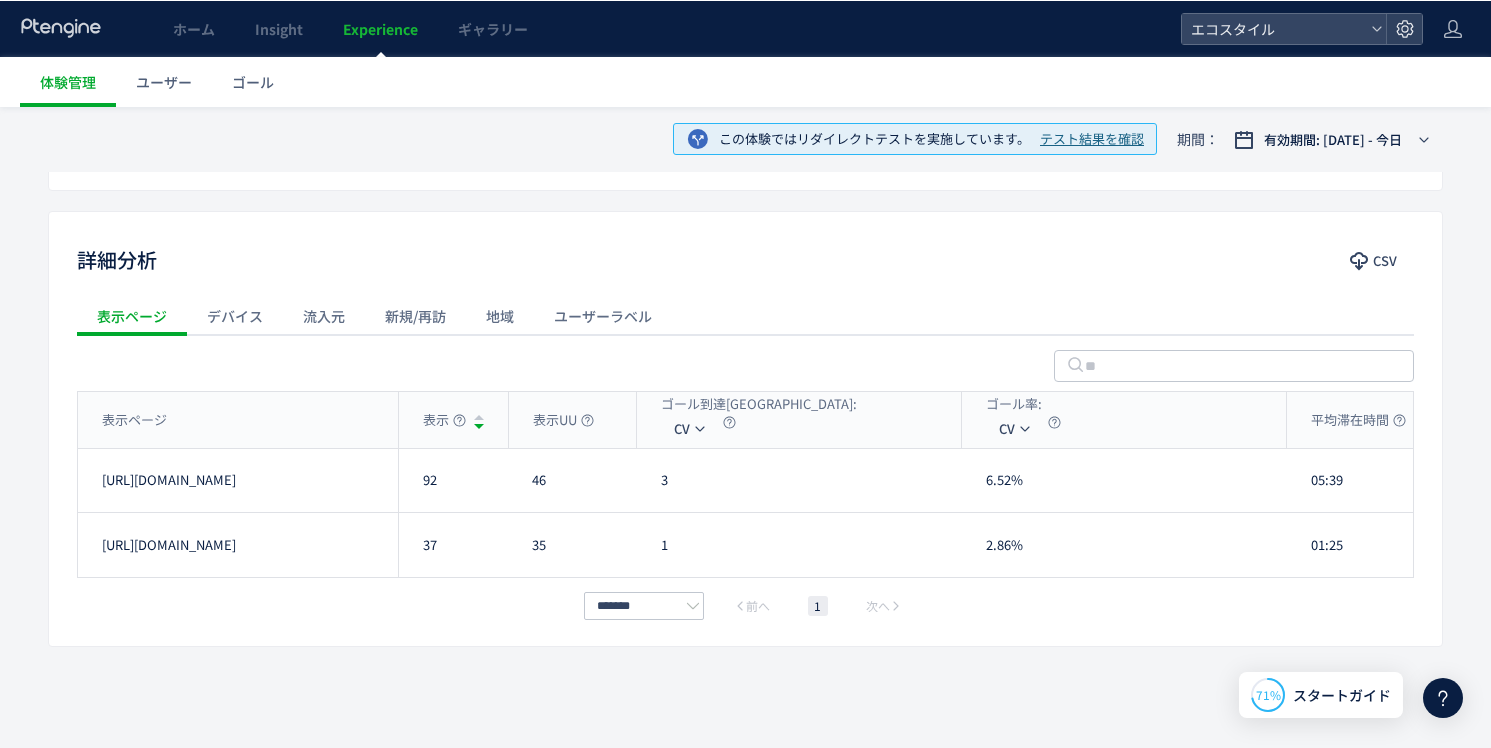 scroll, scrollTop: 659, scrollLeft: 0, axis: vertical 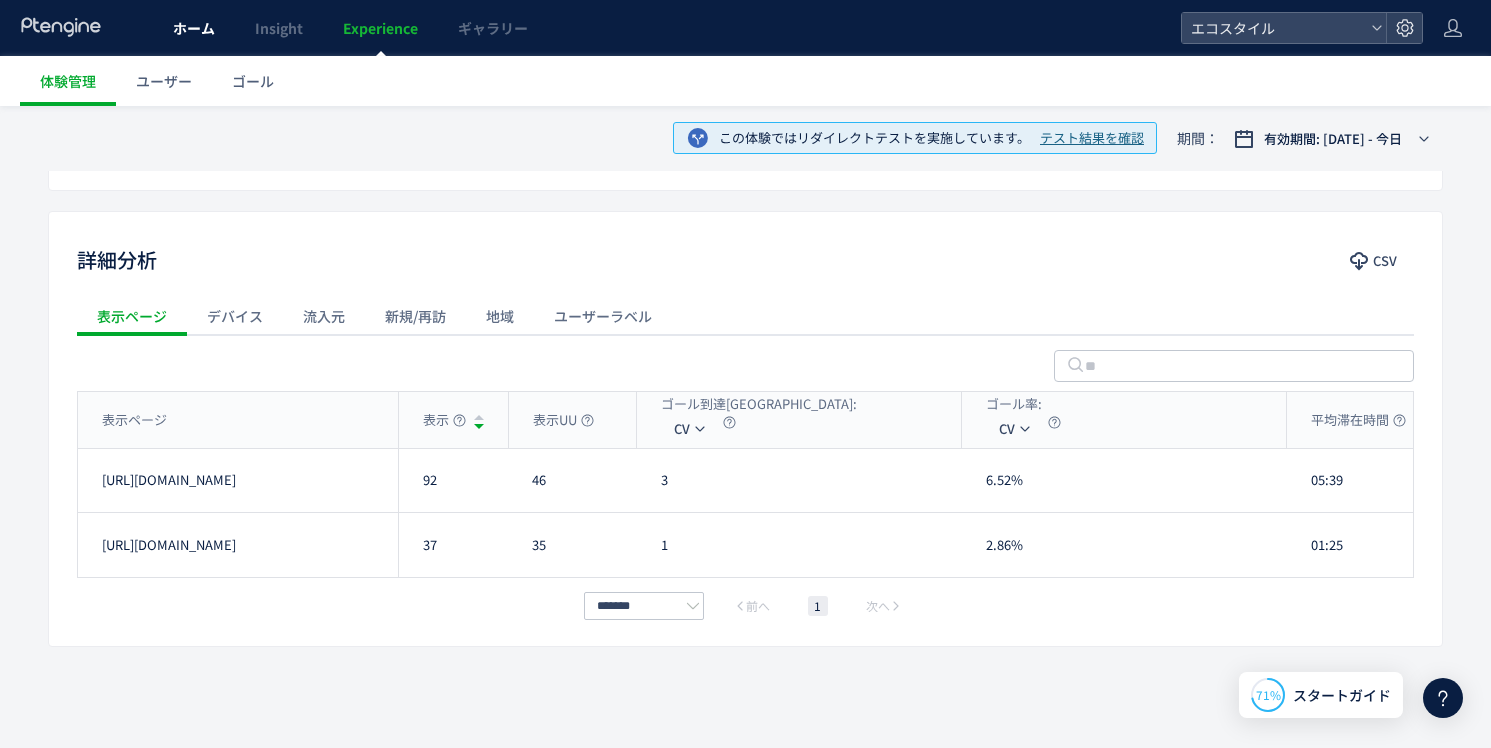 click on "ホーム" at bounding box center [194, 28] 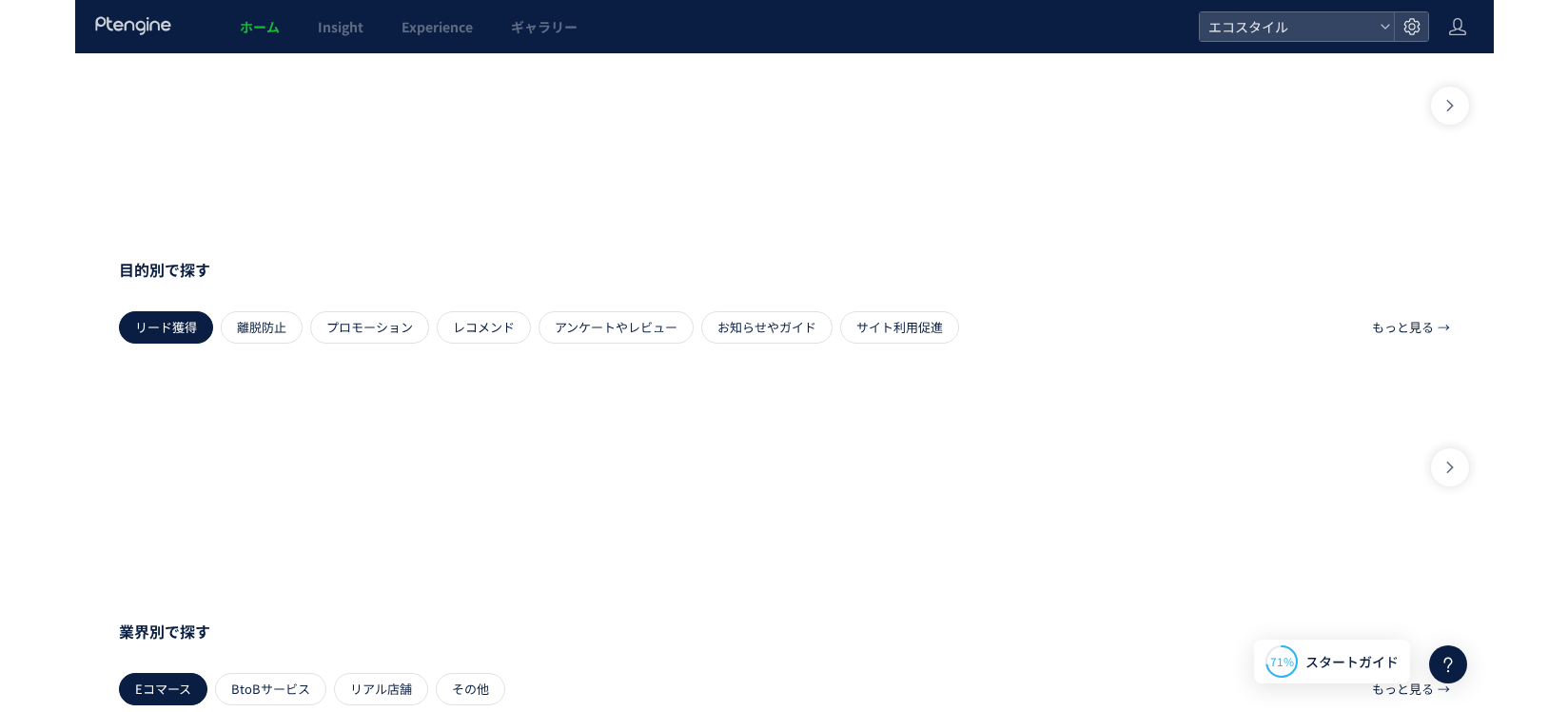 scroll, scrollTop: 0, scrollLeft: 0, axis: both 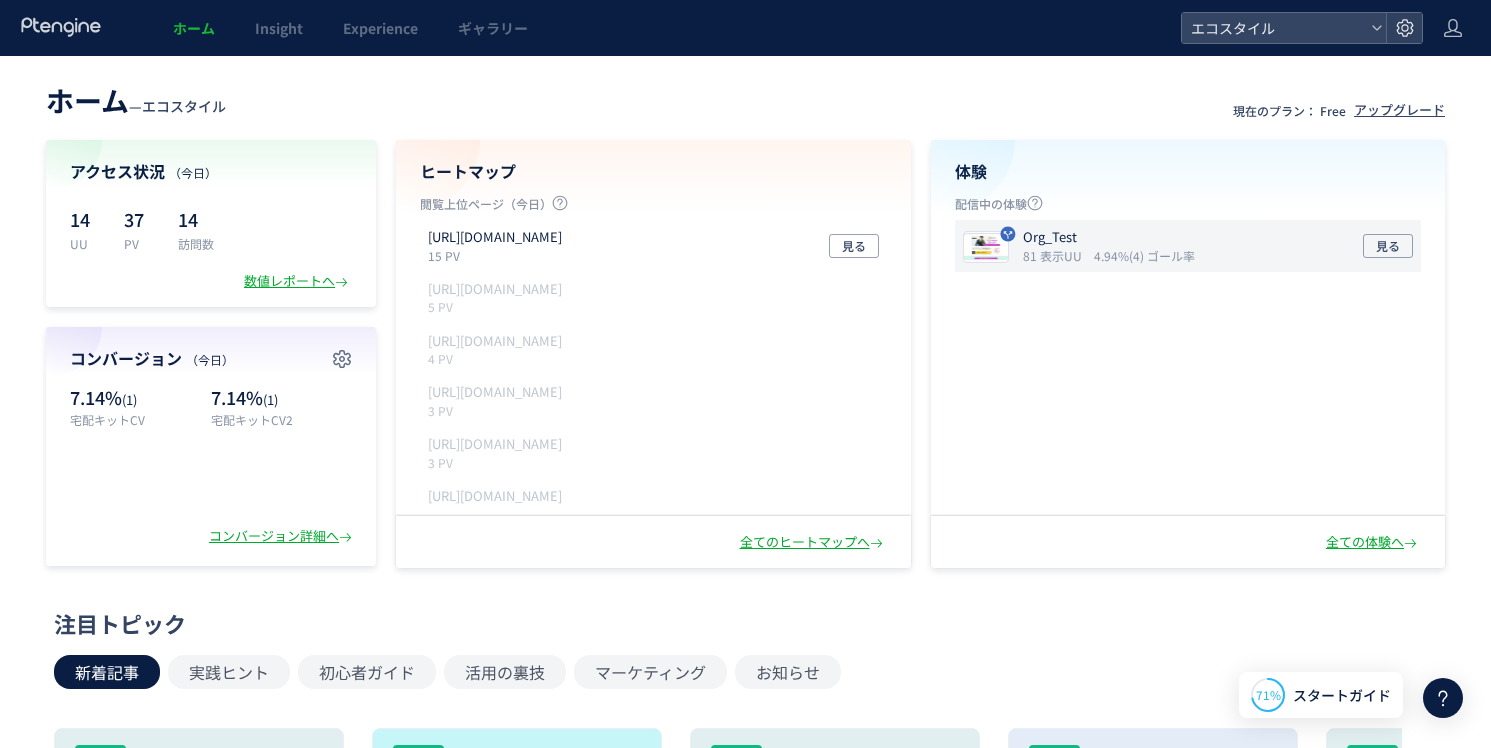 click on "Org_Test" at bounding box center [1105, 237] 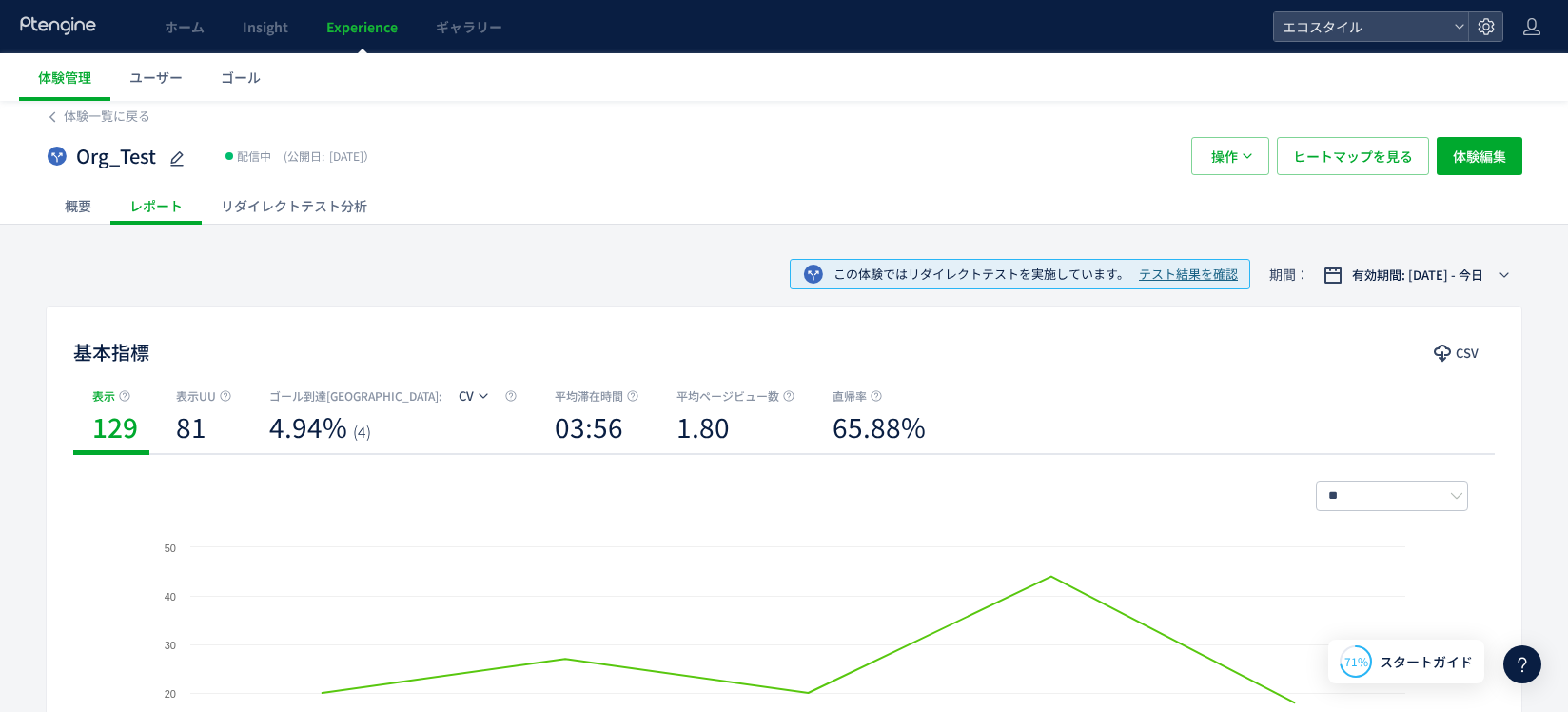 scroll, scrollTop: 0, scrollLeft: 0, axis: both 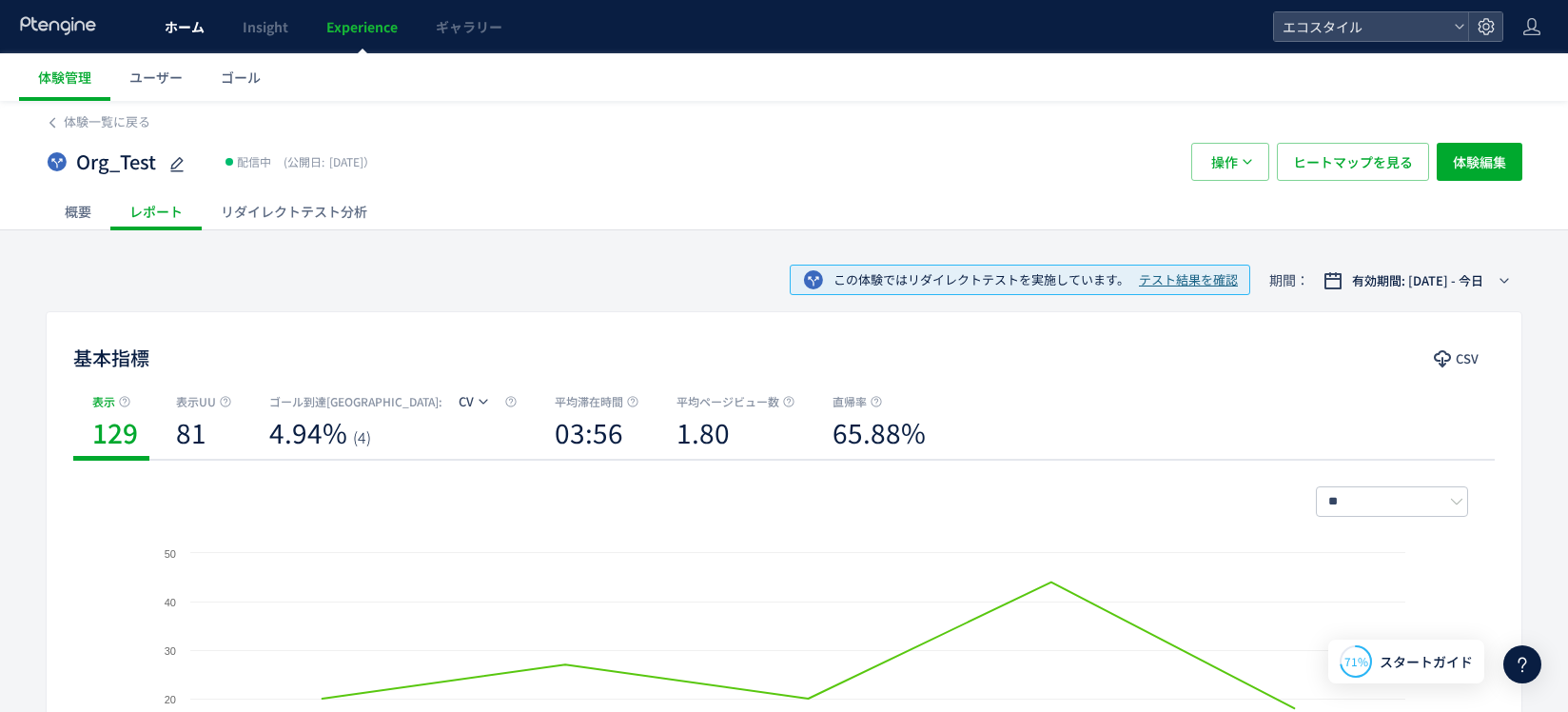 click on "ホーム" at bounding box center [185, 27] 